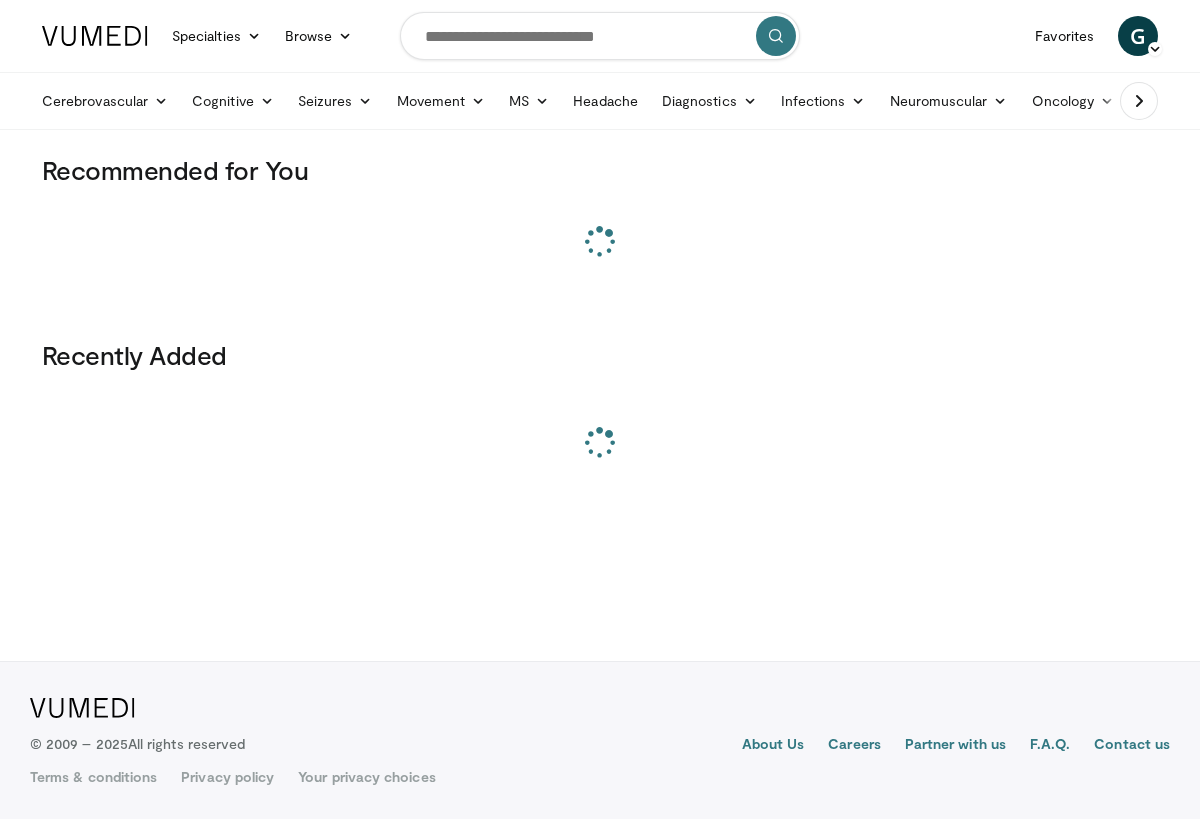 scroll, scrollTop: 0, scrollLeft: 0, axis: both 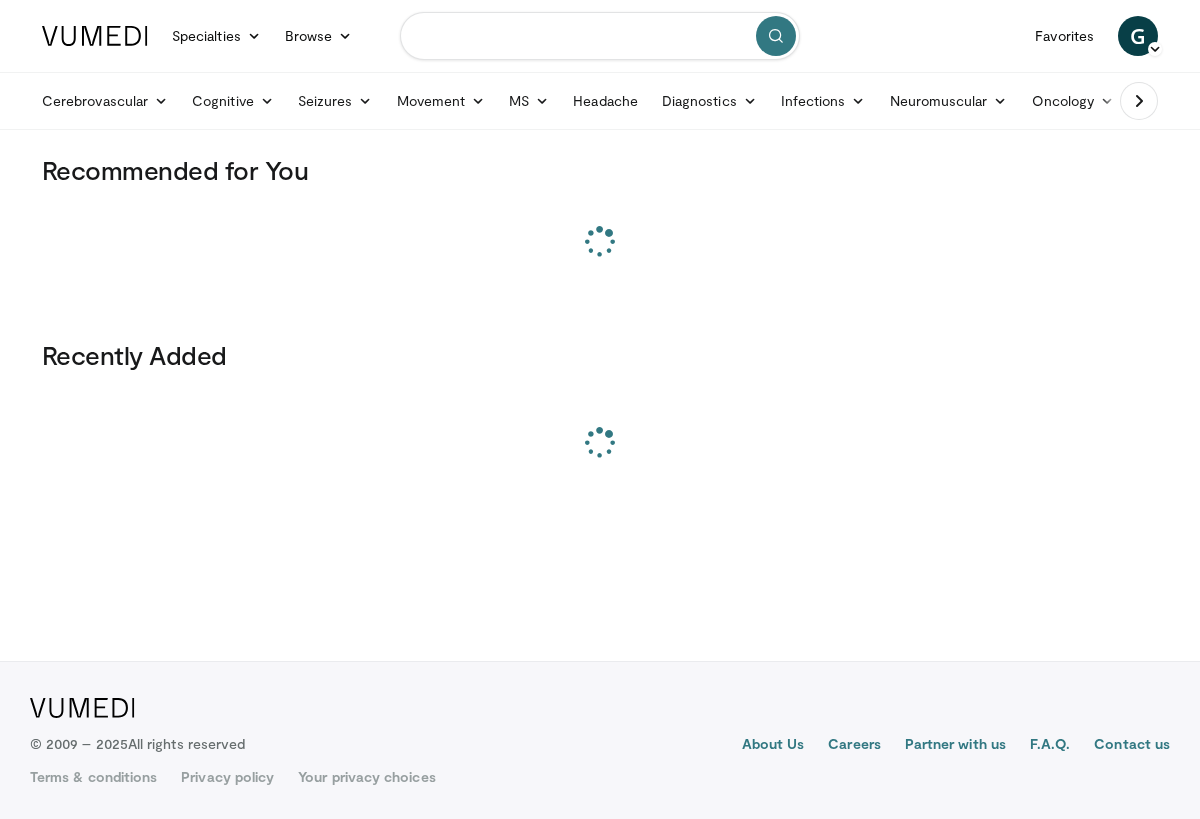 click at bounding box center (600, 36) 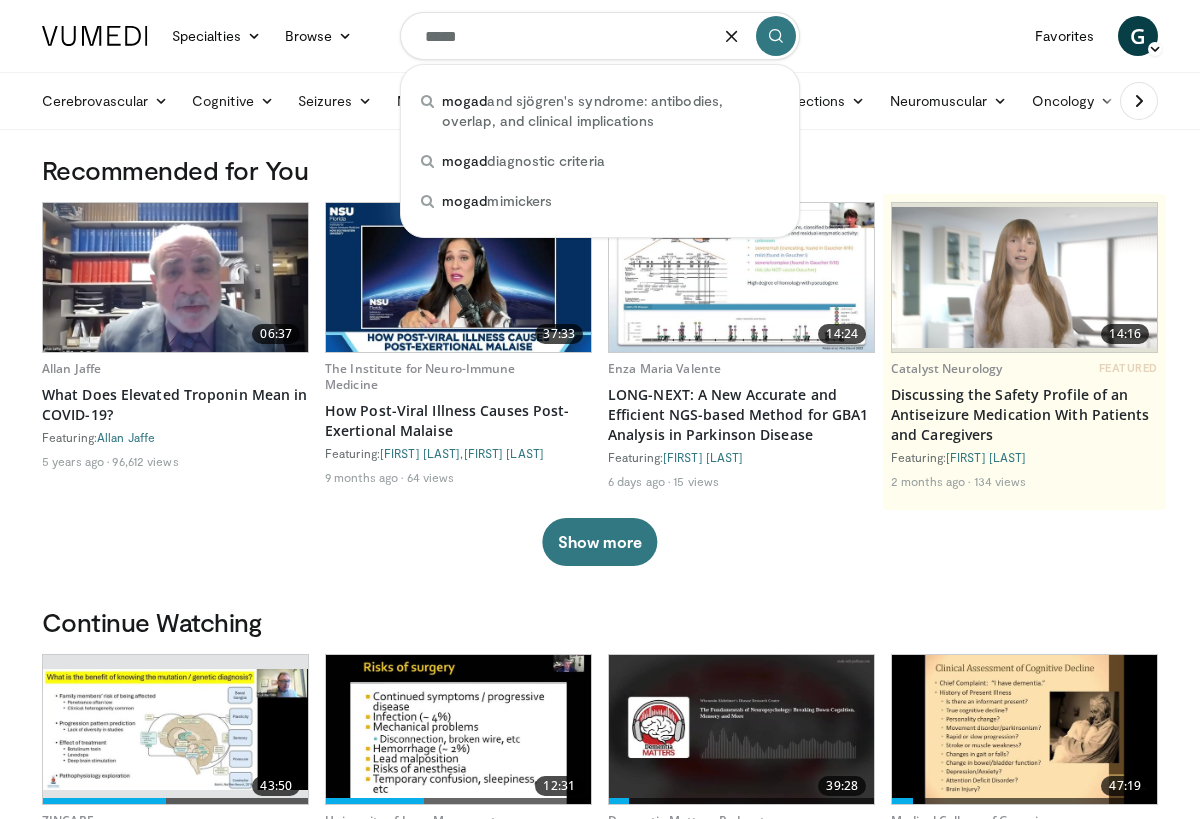 type on "*****" 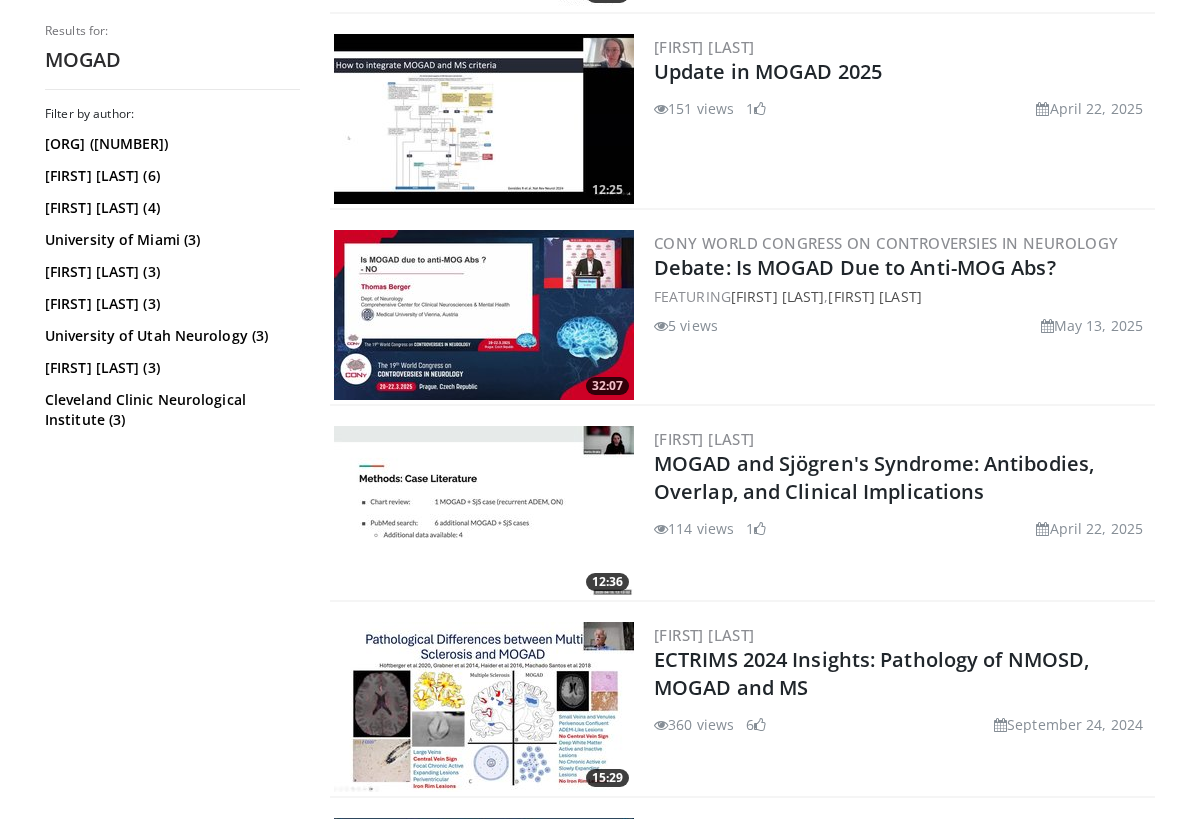 scroll, scrollTop: 995, scrollLeft: 0, axis: vertical 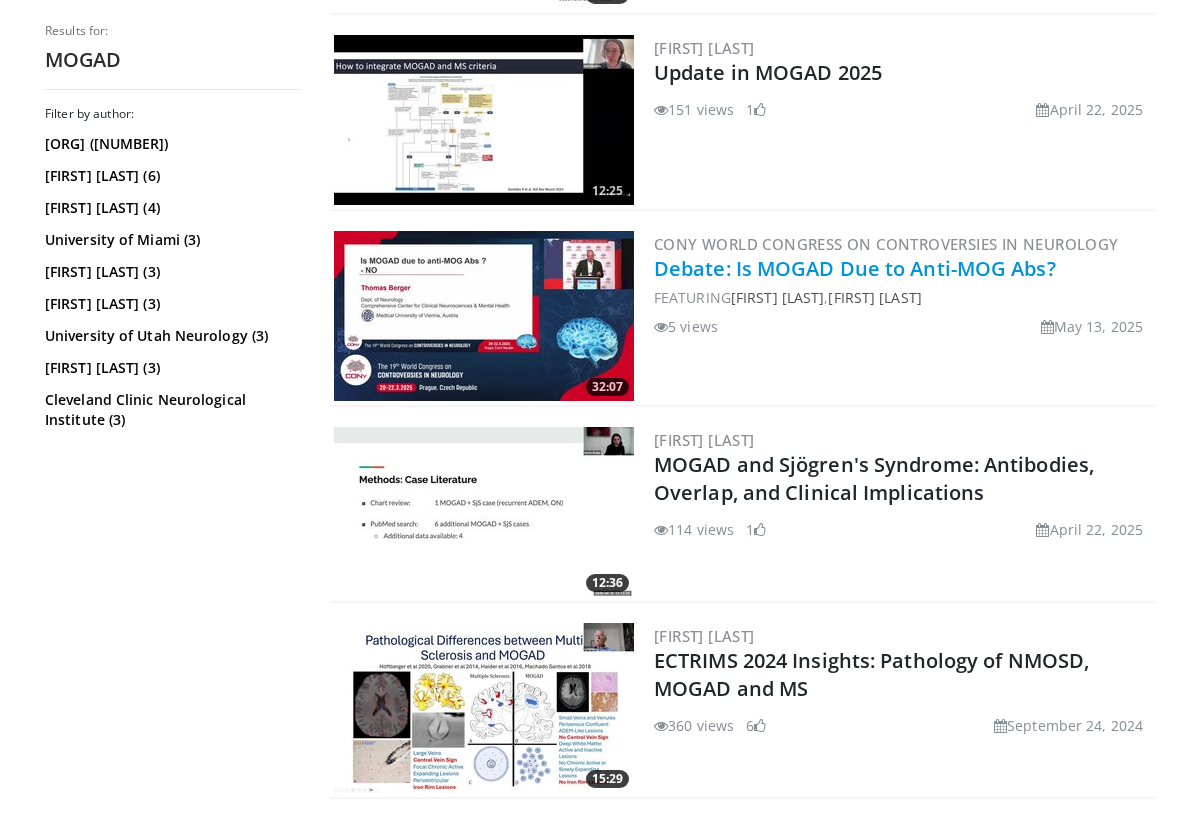 click on "Debate: Is MOGAD Due to Anti-MOG Abs?" at bounding box center [855, 268] 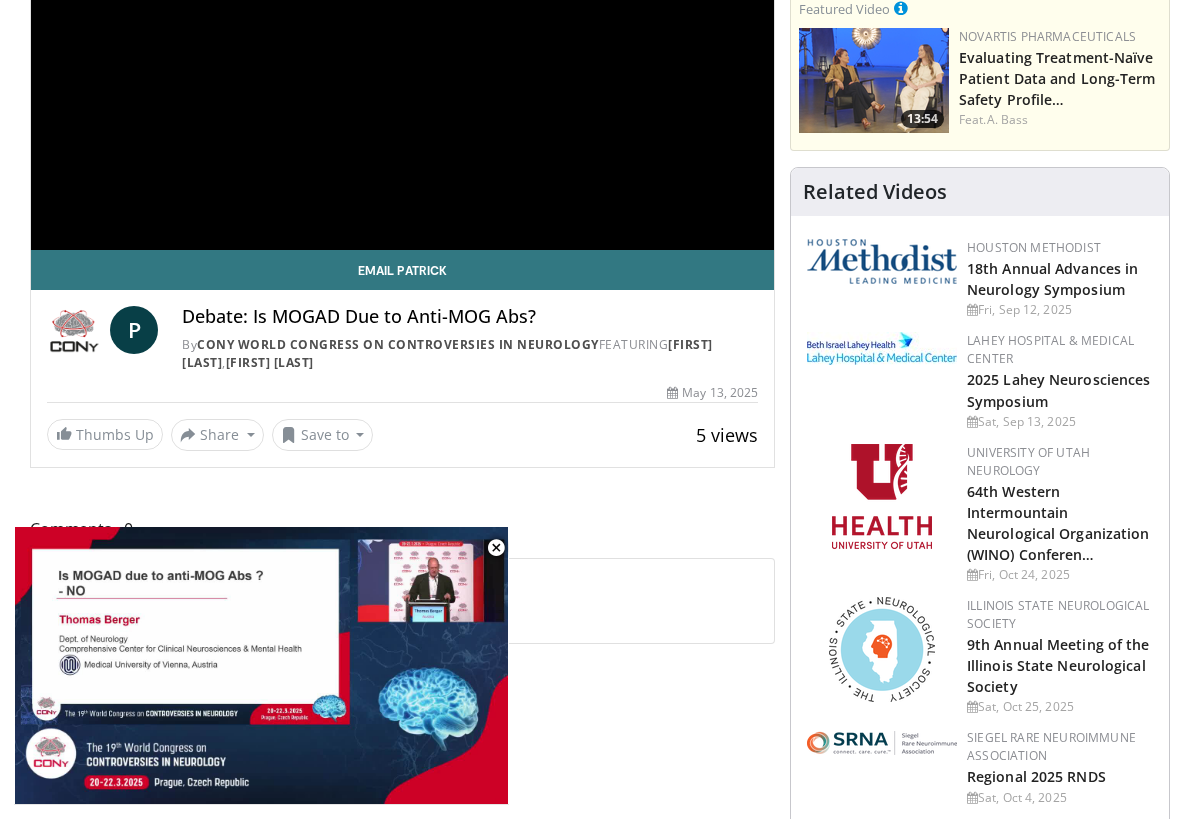 scroll, scrollTop: 0, scrollLeft: 0, axis: both 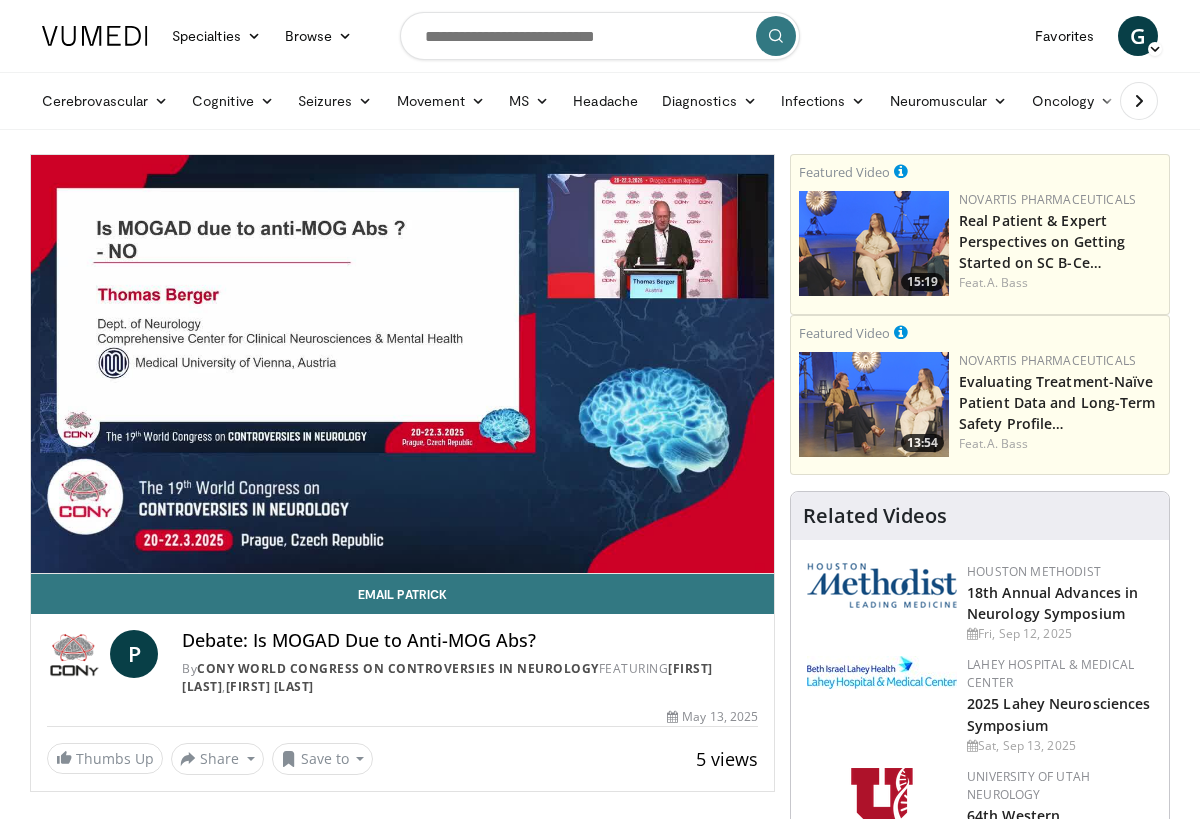 click on "**********" at bounding box center (402, 364) 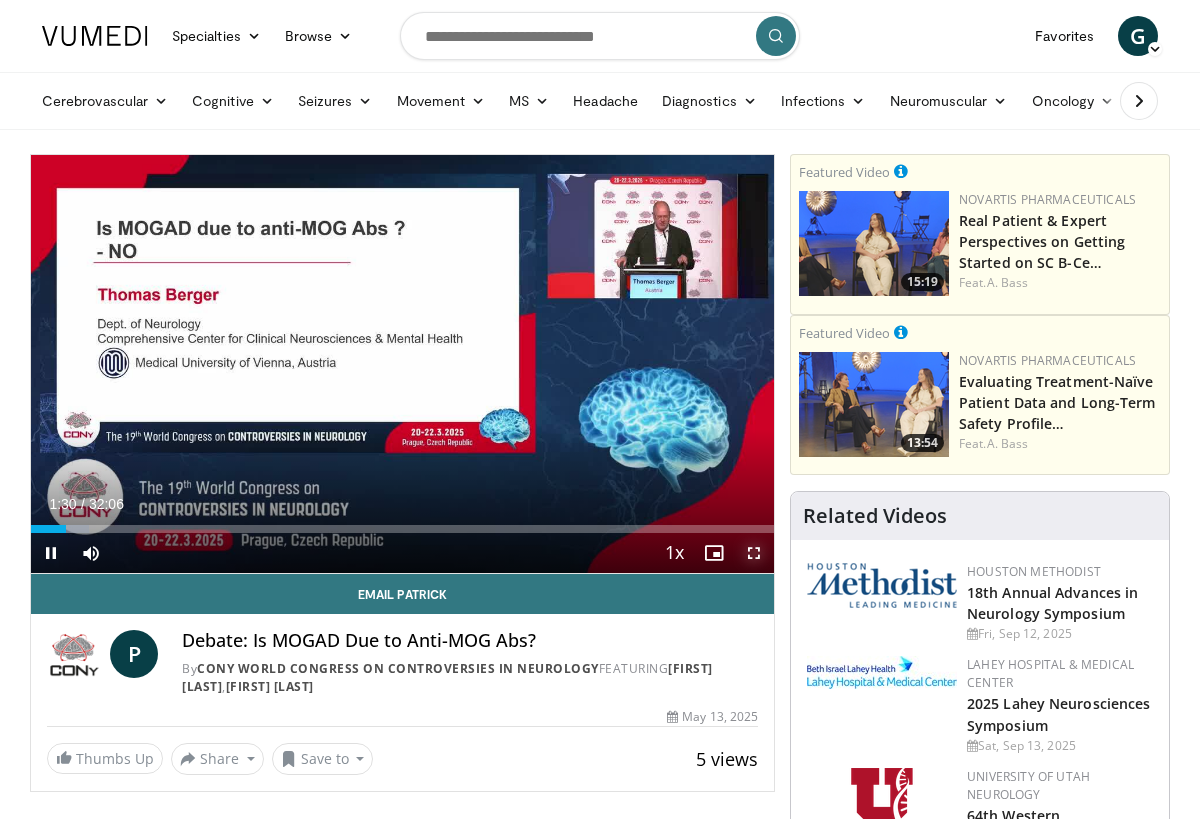 click at bounding box center [754, 553] 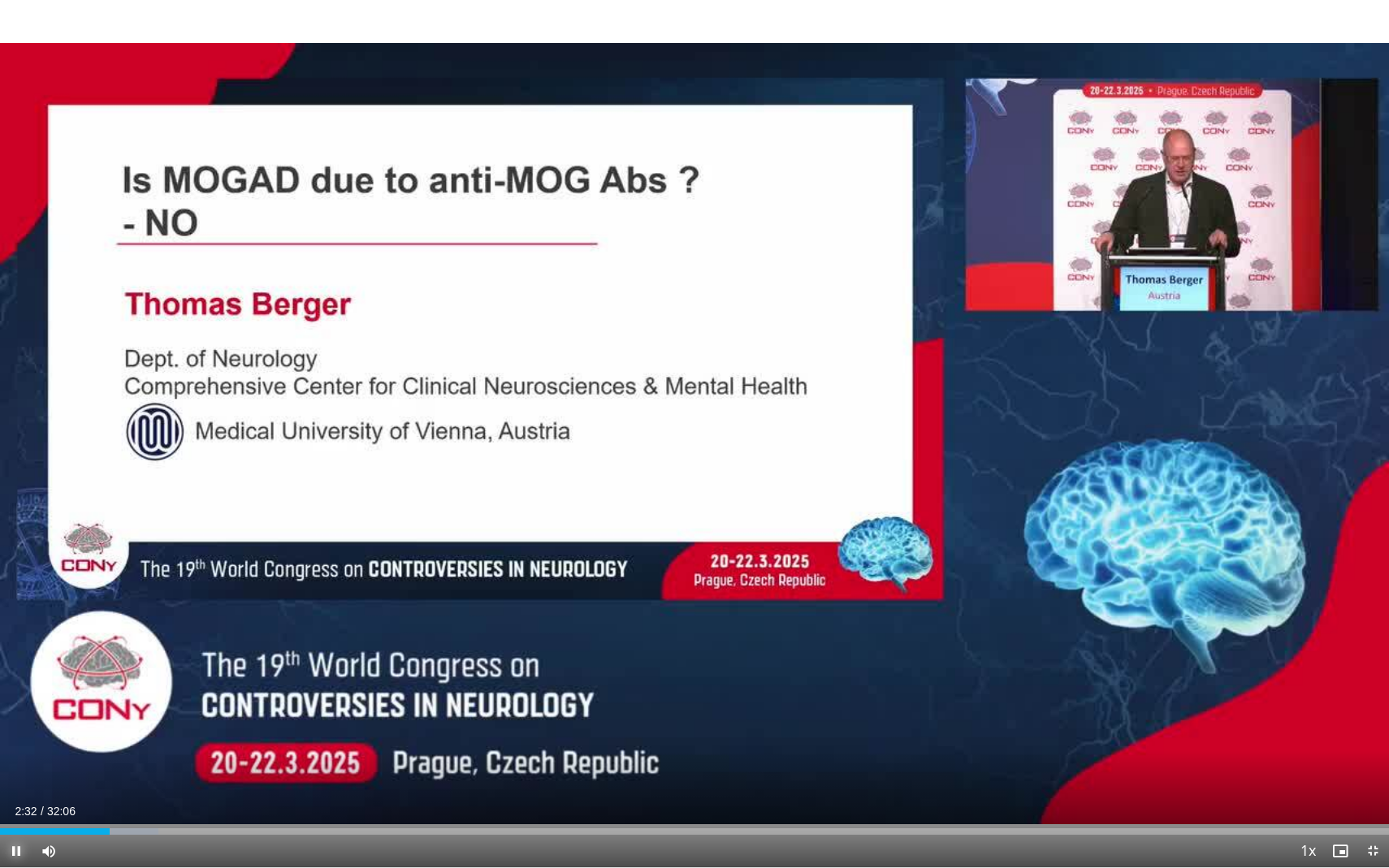 click at bounding box center (16, 851) 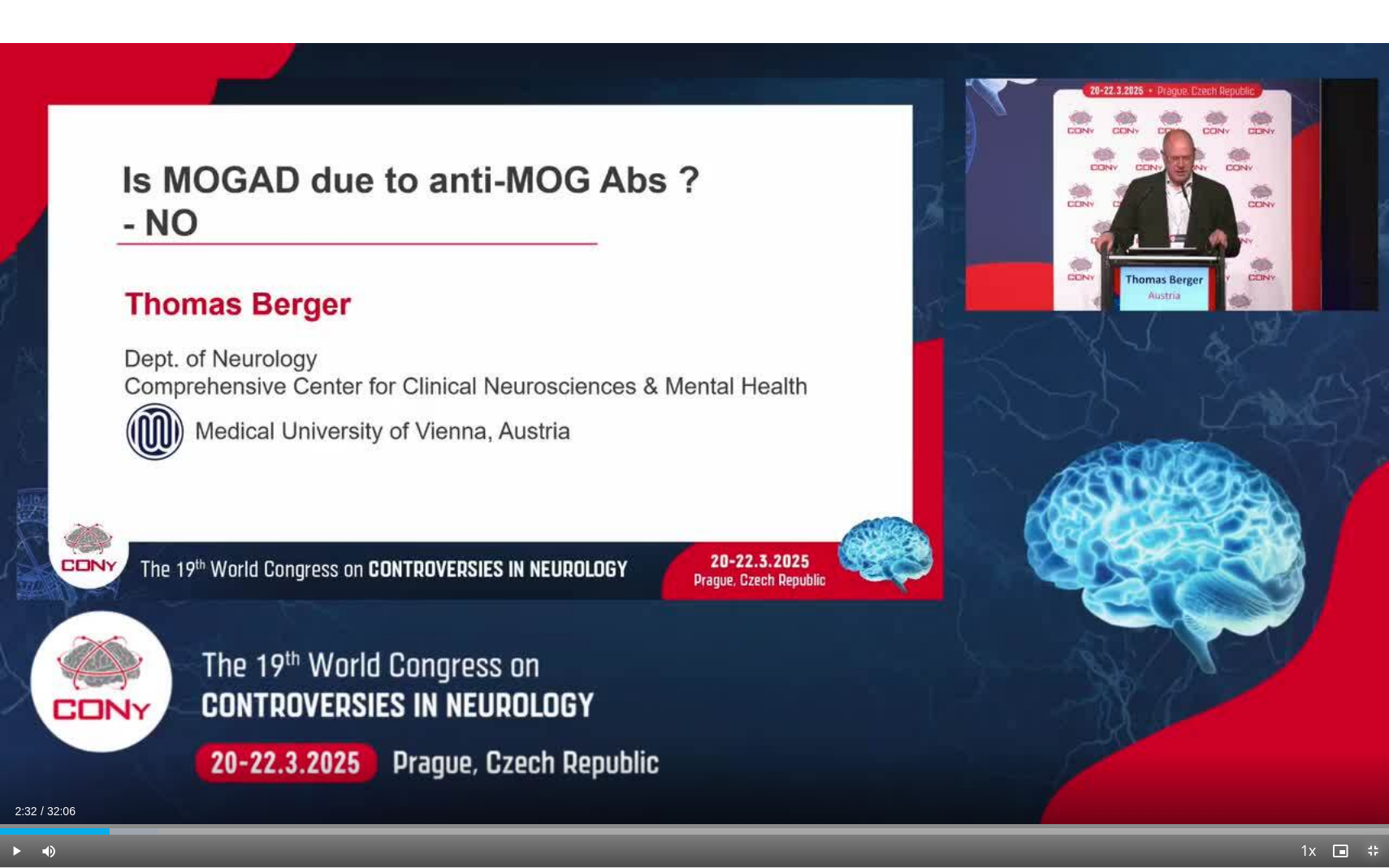 click at bounding box center [1373, 851] 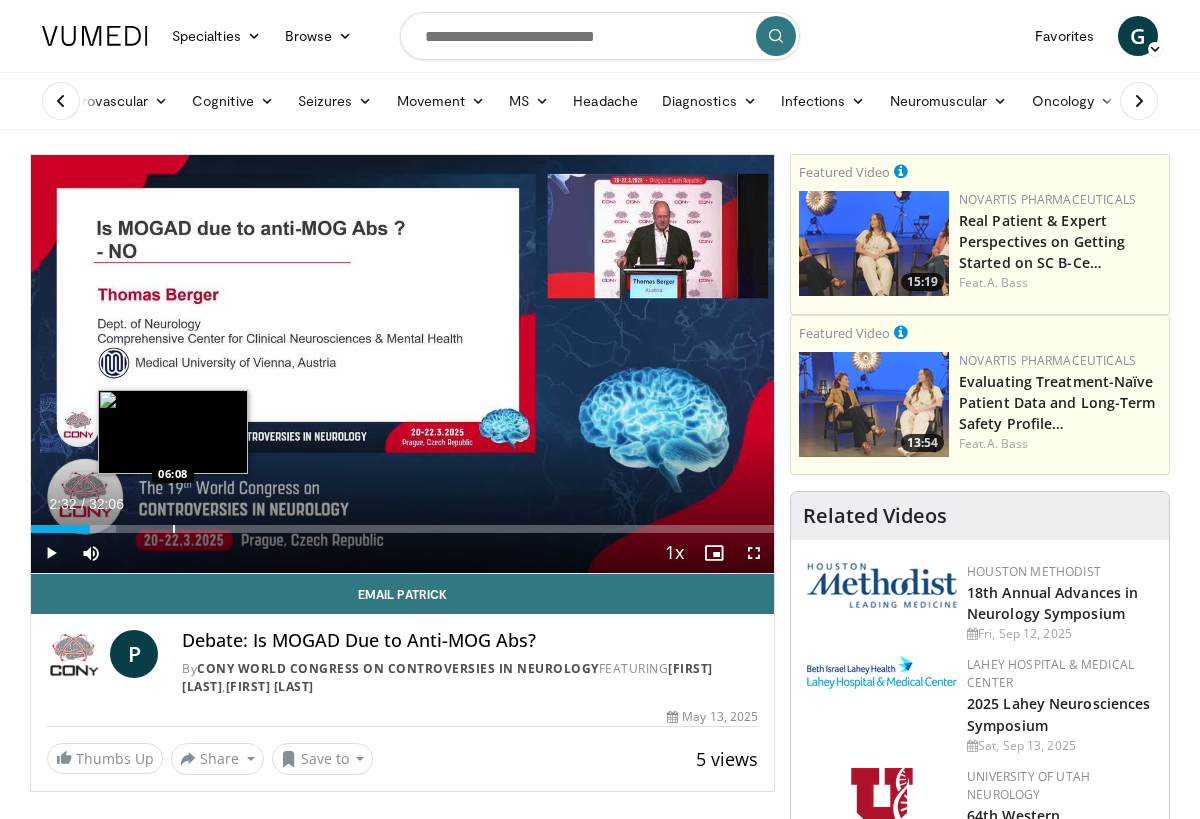 click at bounding box center (174, 529) 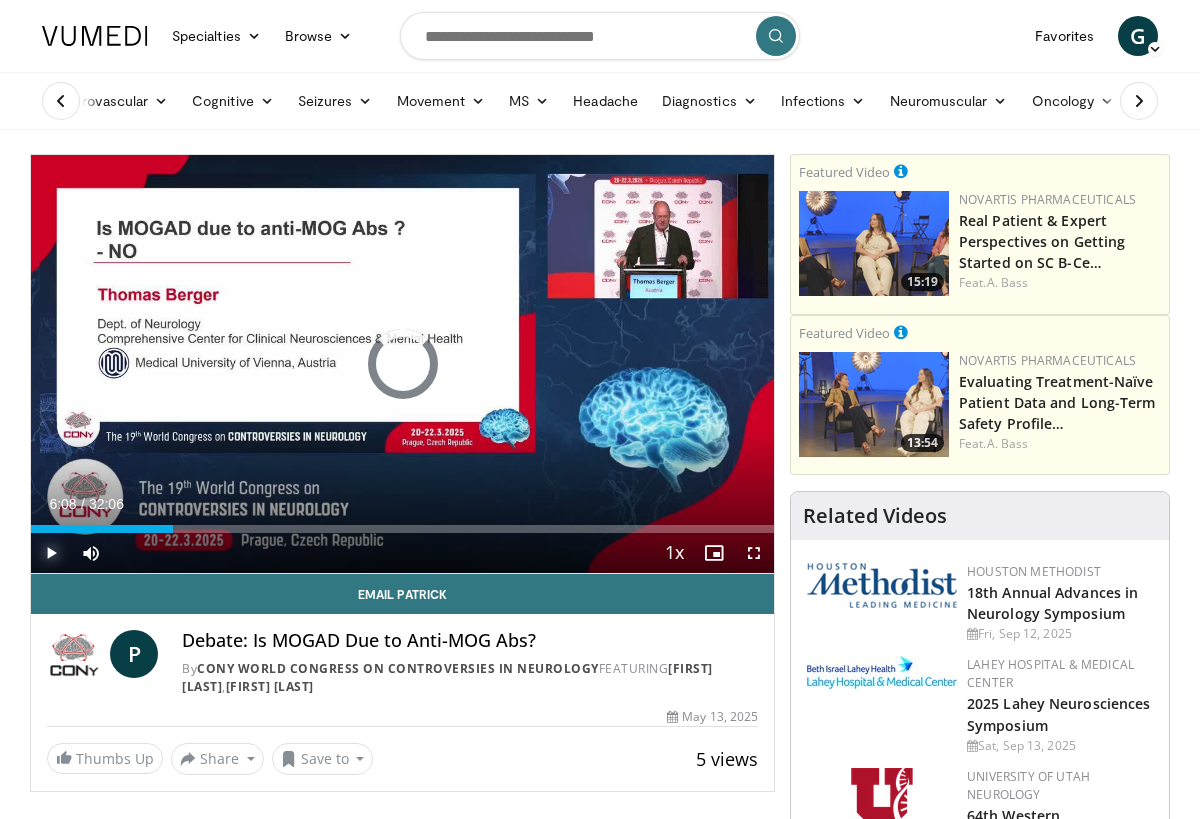 click at bounding box center [51, 553] 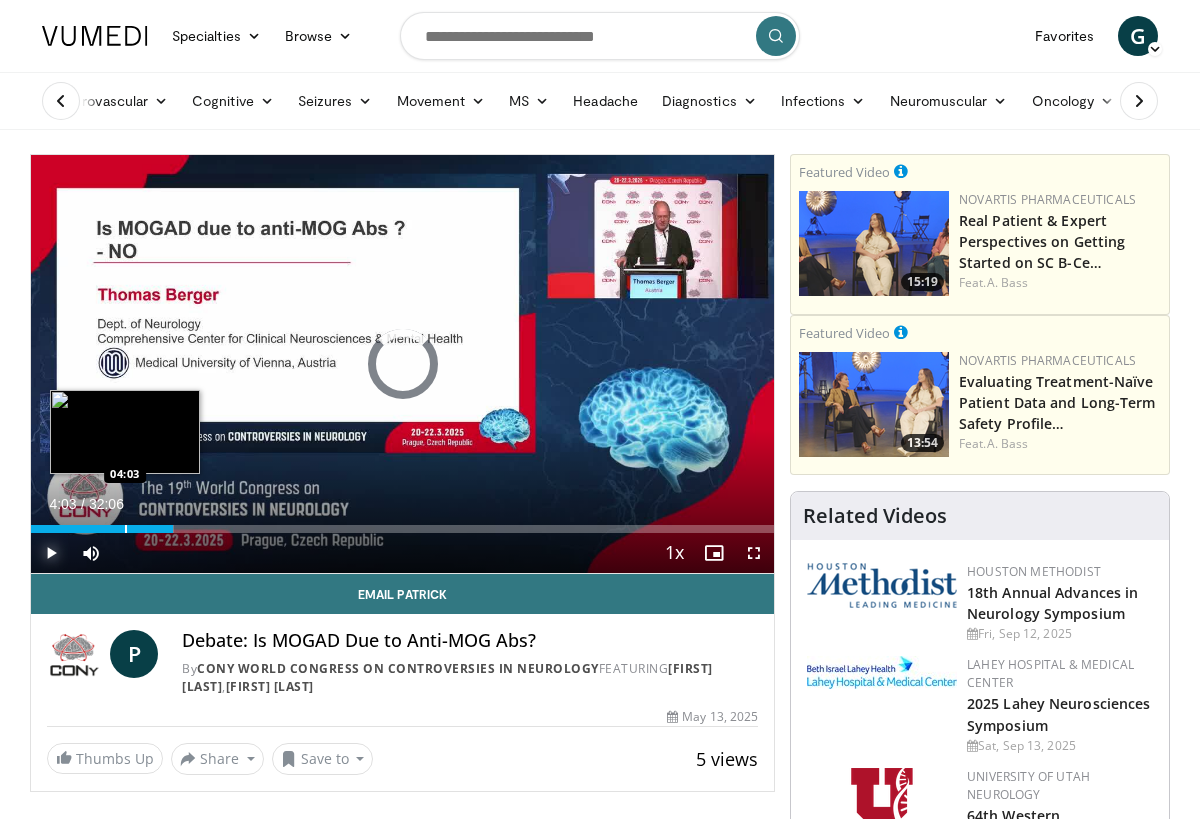 click on "Loaded :  19.21% 04:03 04:03" at bounding box center [402, 523] 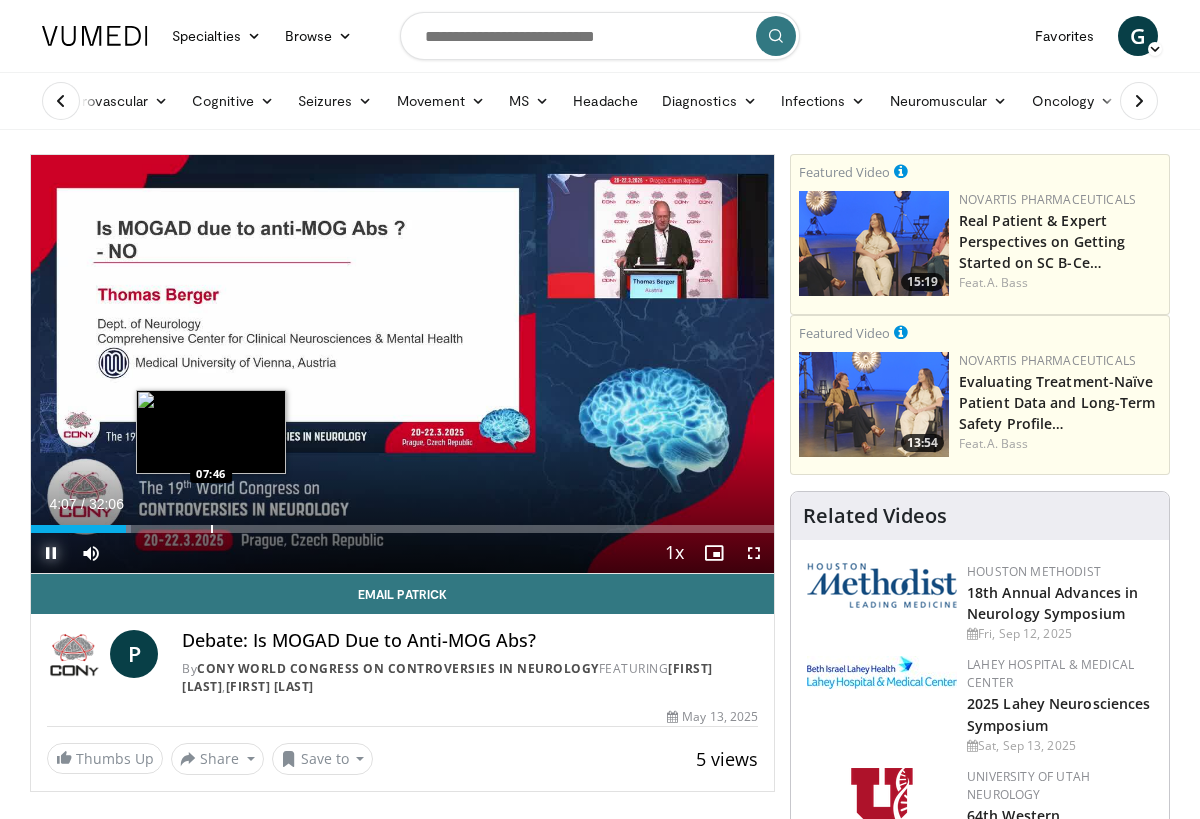 click on "Loaded :  13.50% 04:07 07:46" at bounding box center [402, 523] 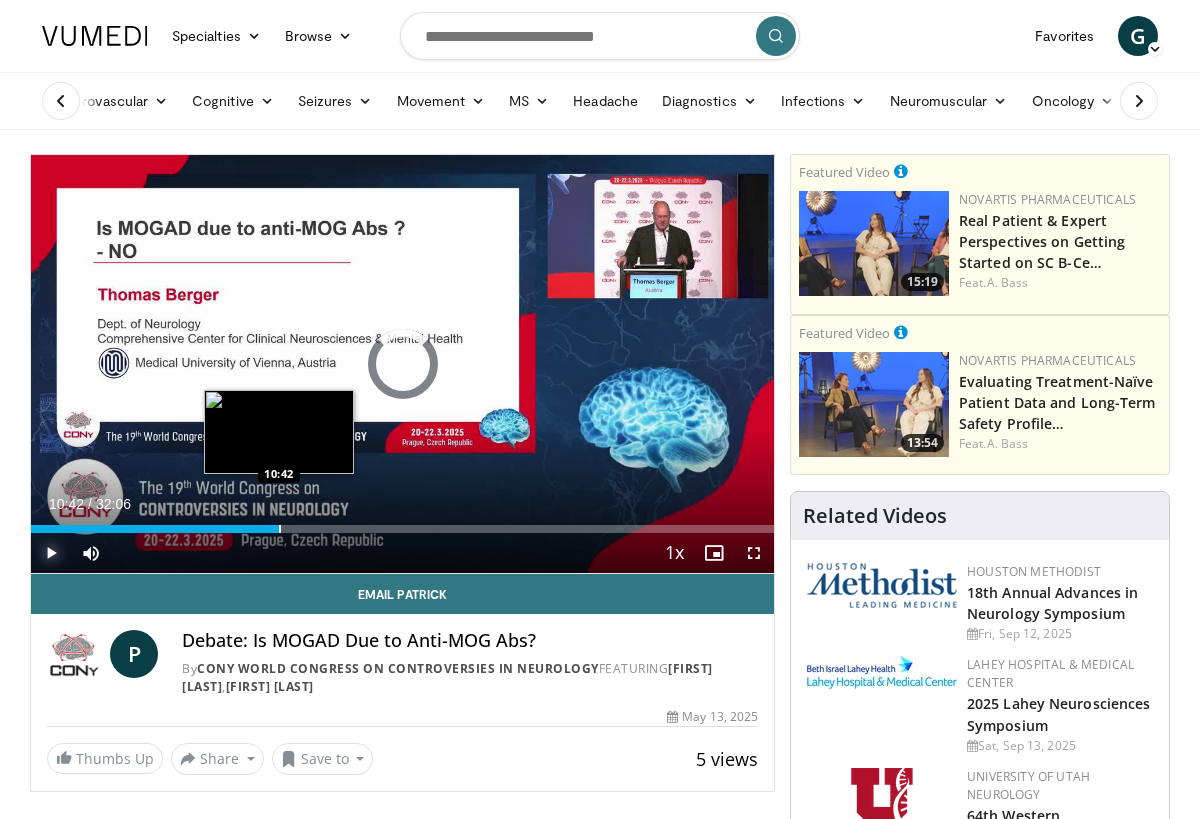 click on "Loaded :  24.92% 10:42 10:42" at bounding box center (402, 523) 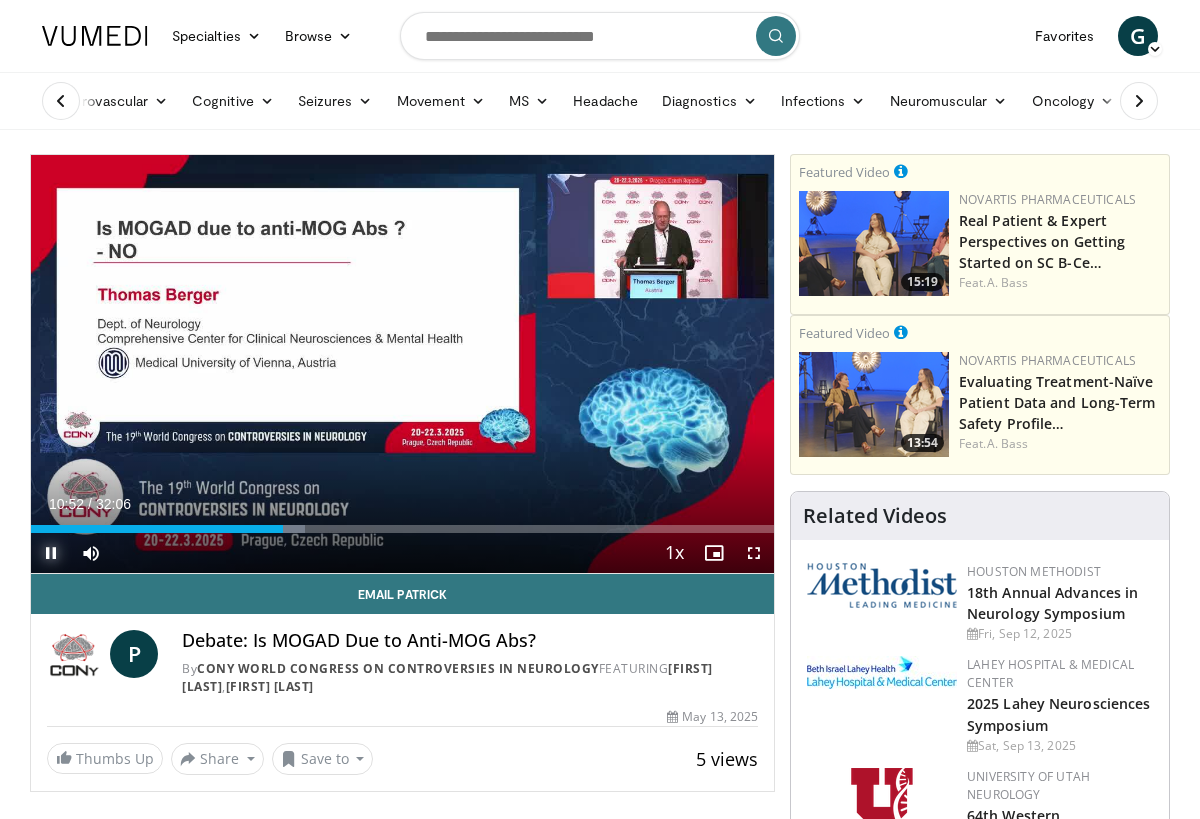 click at bounding box center [51, 553] 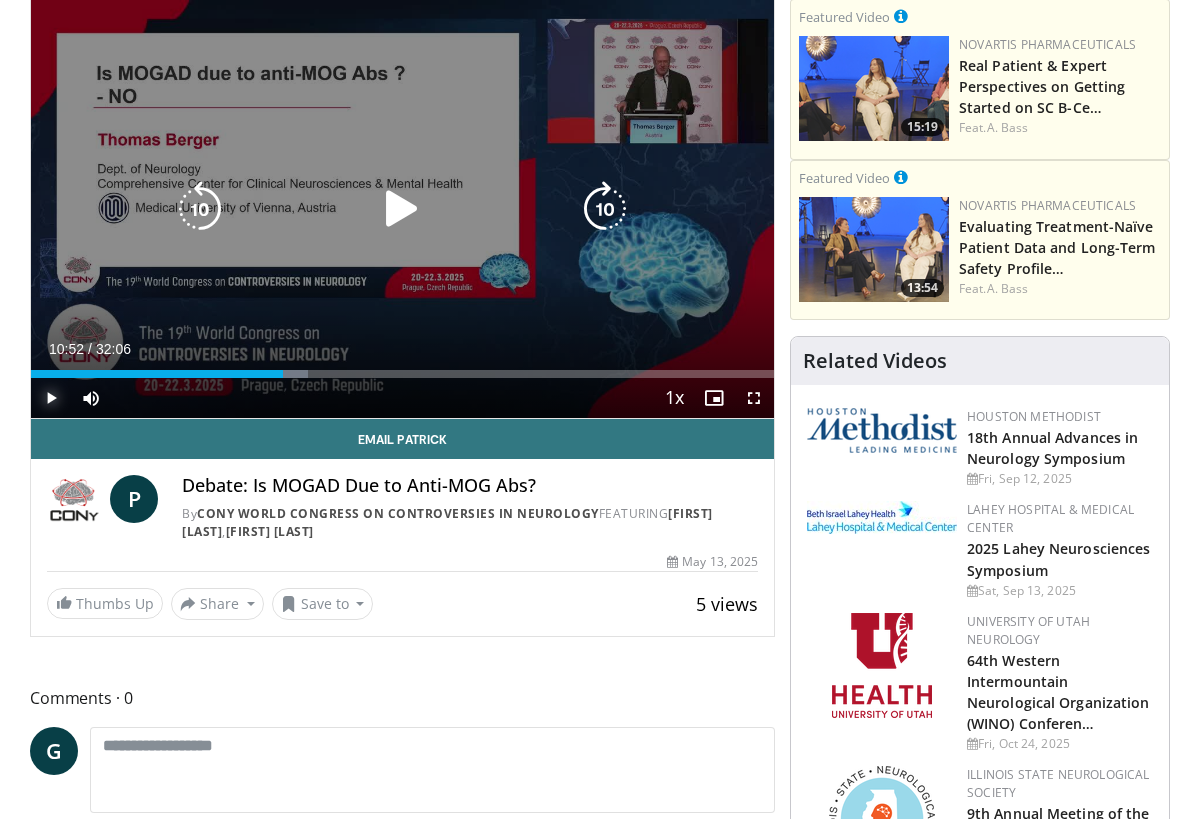 scroll, scrollTop: 0, scrollLeft: 0, axis: both 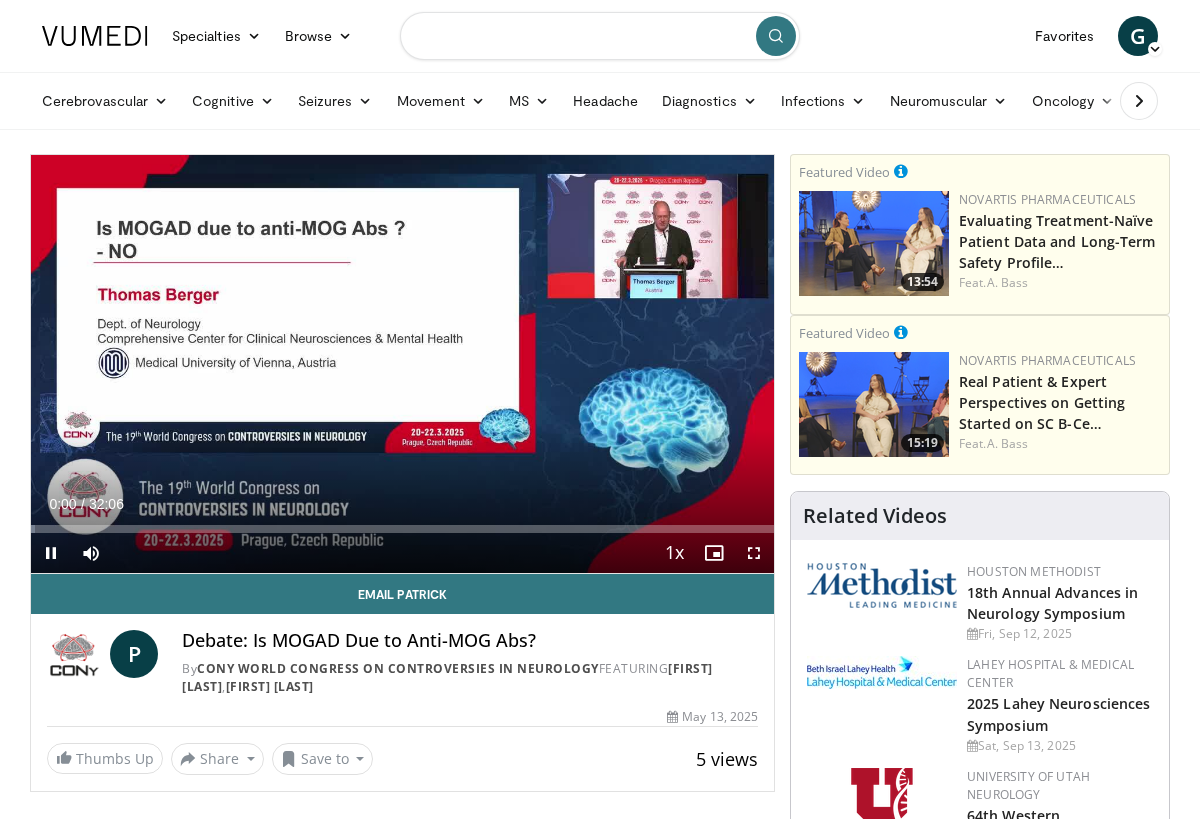 click at bounding box center (600, 36) 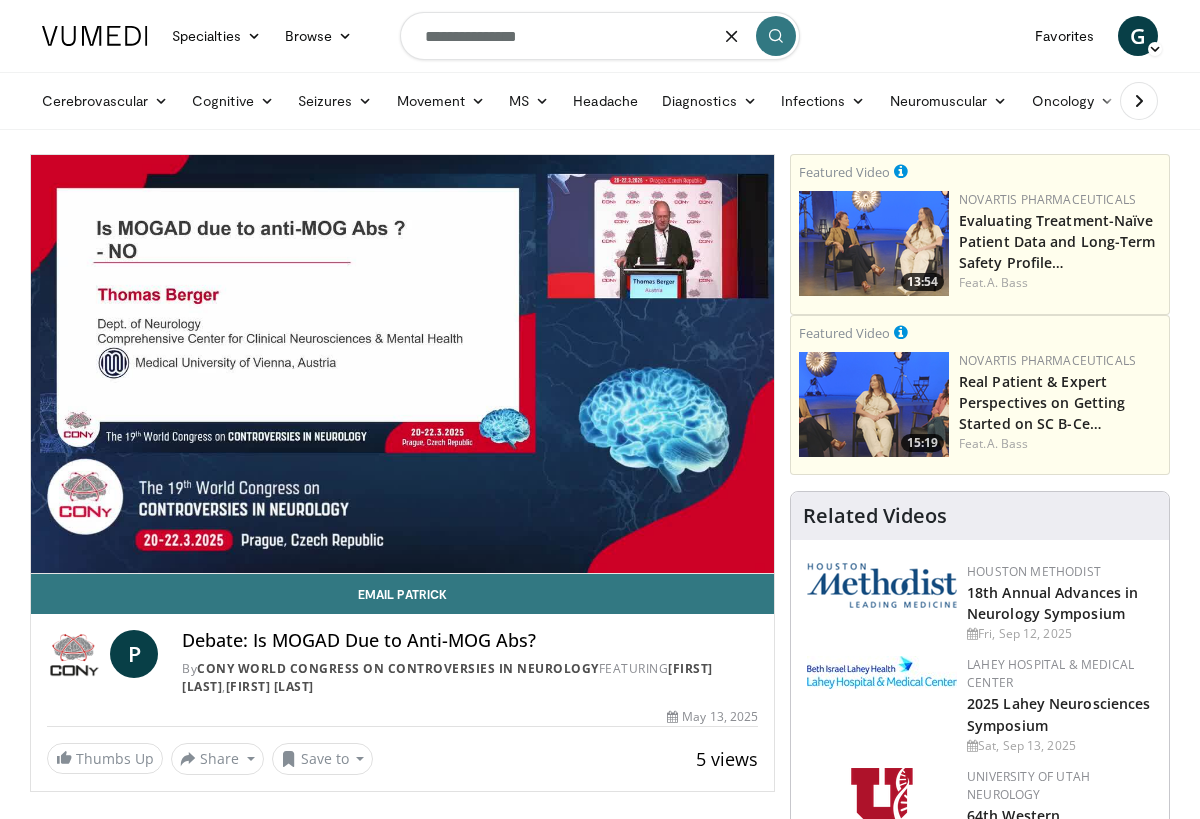 type on "**********" 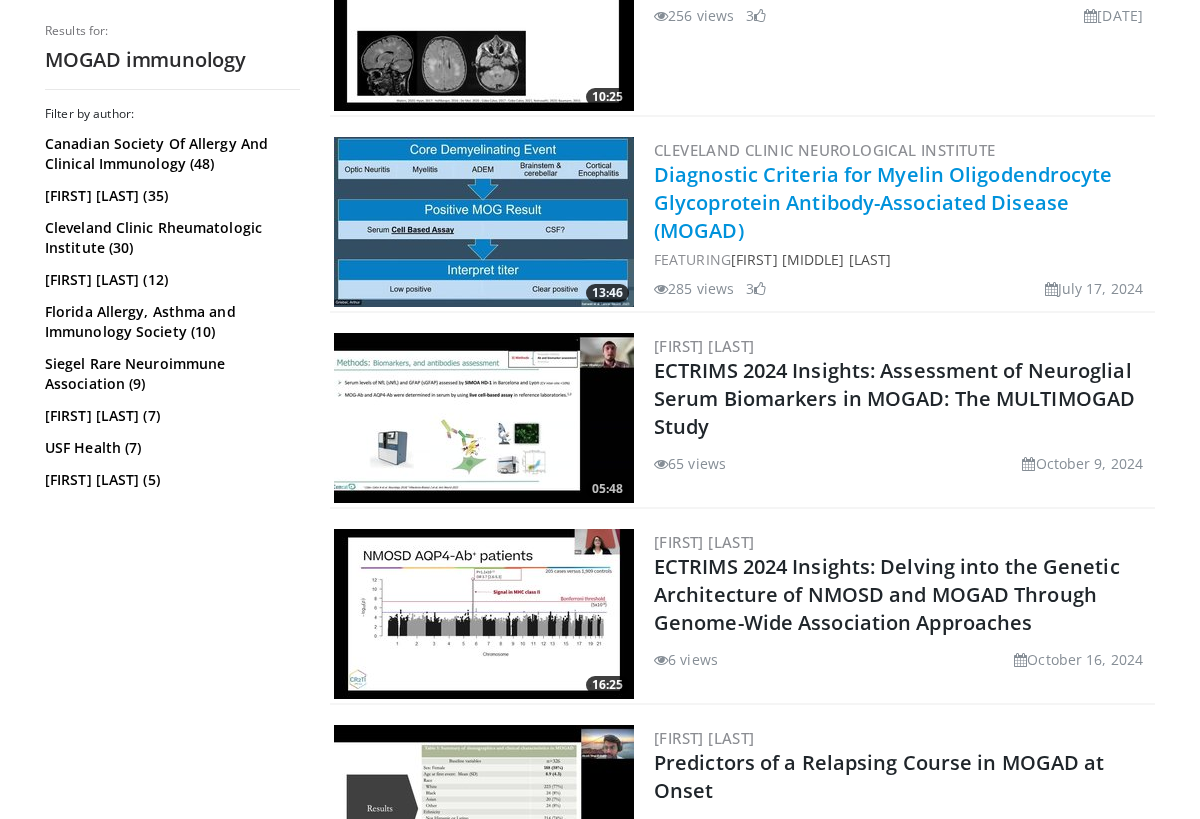 scroll, scrollTop: 1874, scrollLeft: 0, axis: vertical 